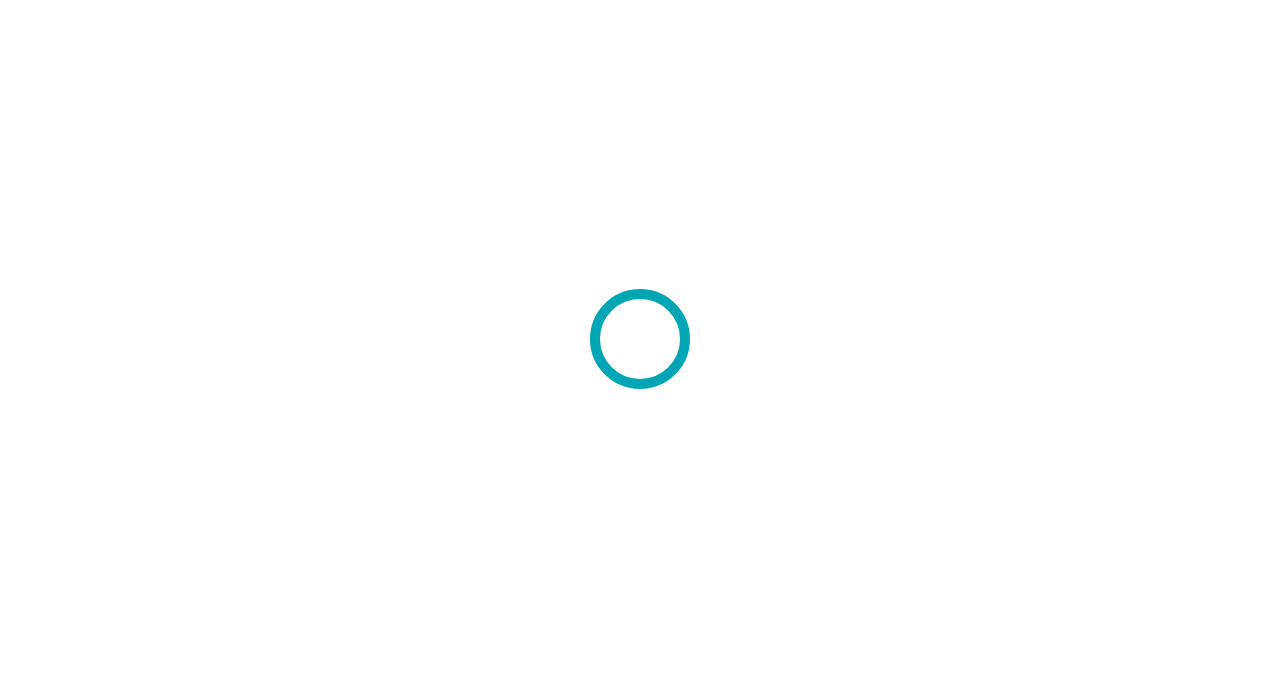 scroll, scrollTop: 0, scrollLeft: 0, axis: both 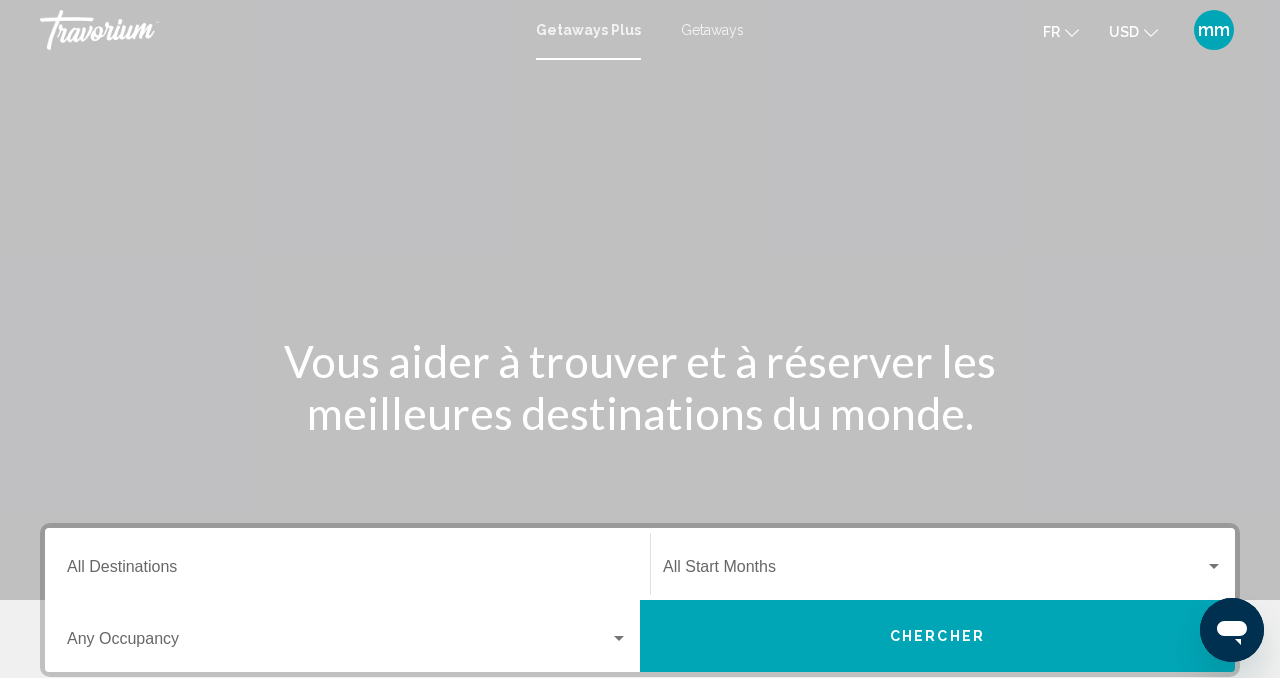 click on "USD
USD ($) MXN (Mex$) CAD (Can$) GBP (£) EUR (€) AUD (A$) NZD (NZ$) CNY (CN¥)" 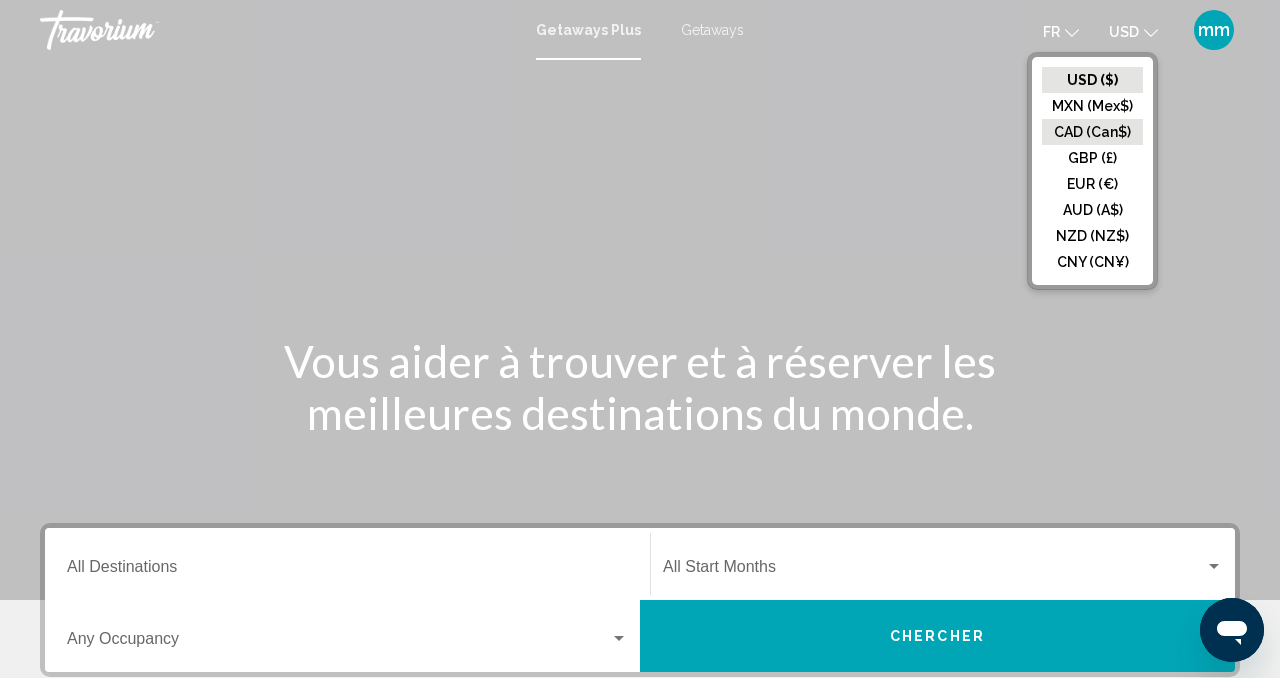 click on "CAD (Can$)" 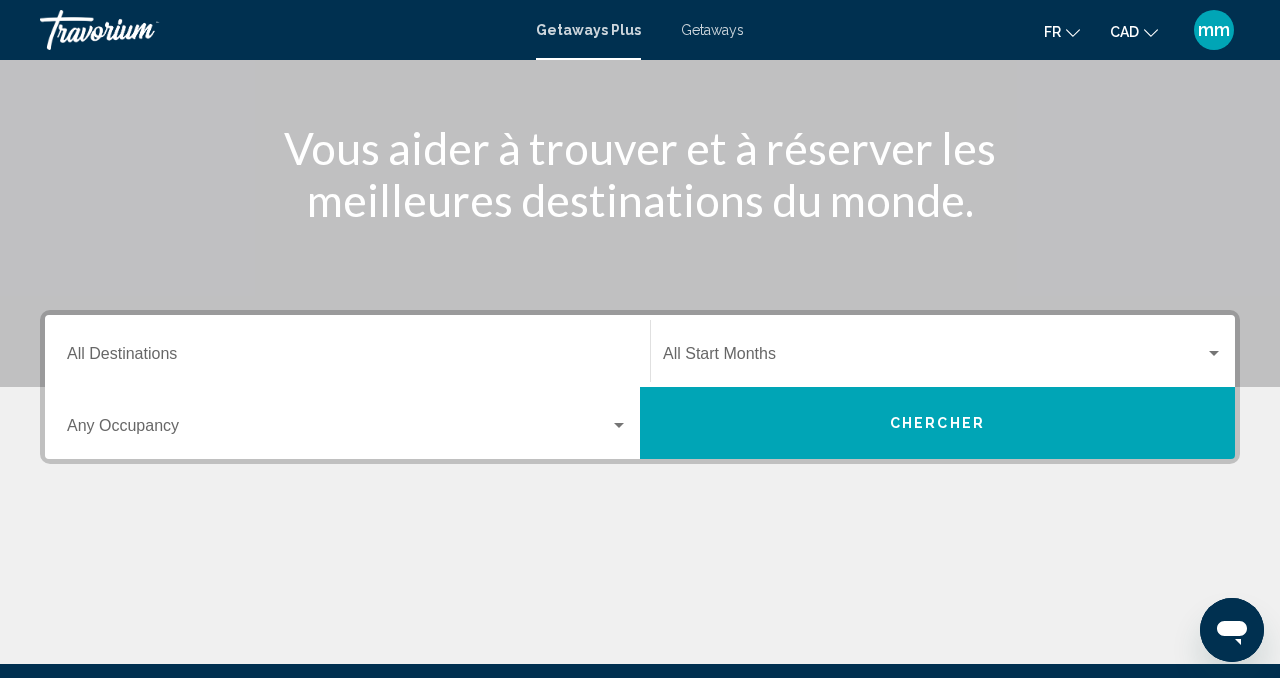 click on "Destination All Destinations" at bounding box center [347, 351] 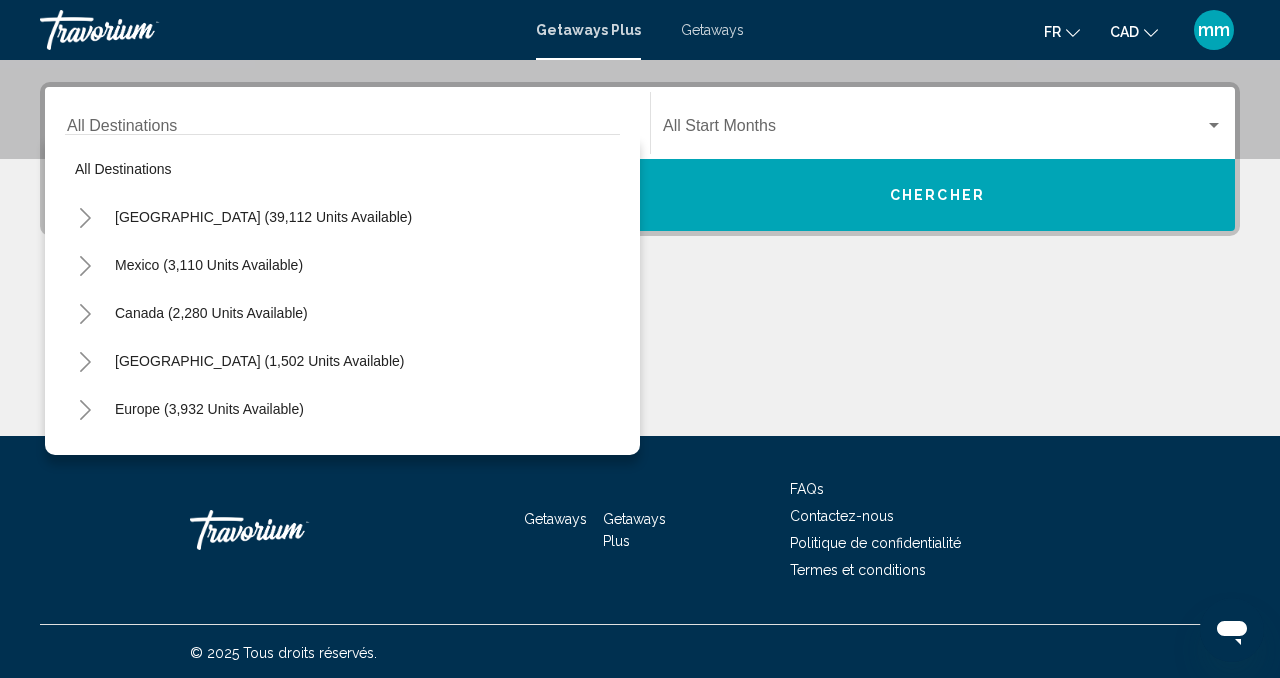scroll, scrollTop: 444, scrollLeft: 0, axis: vertical 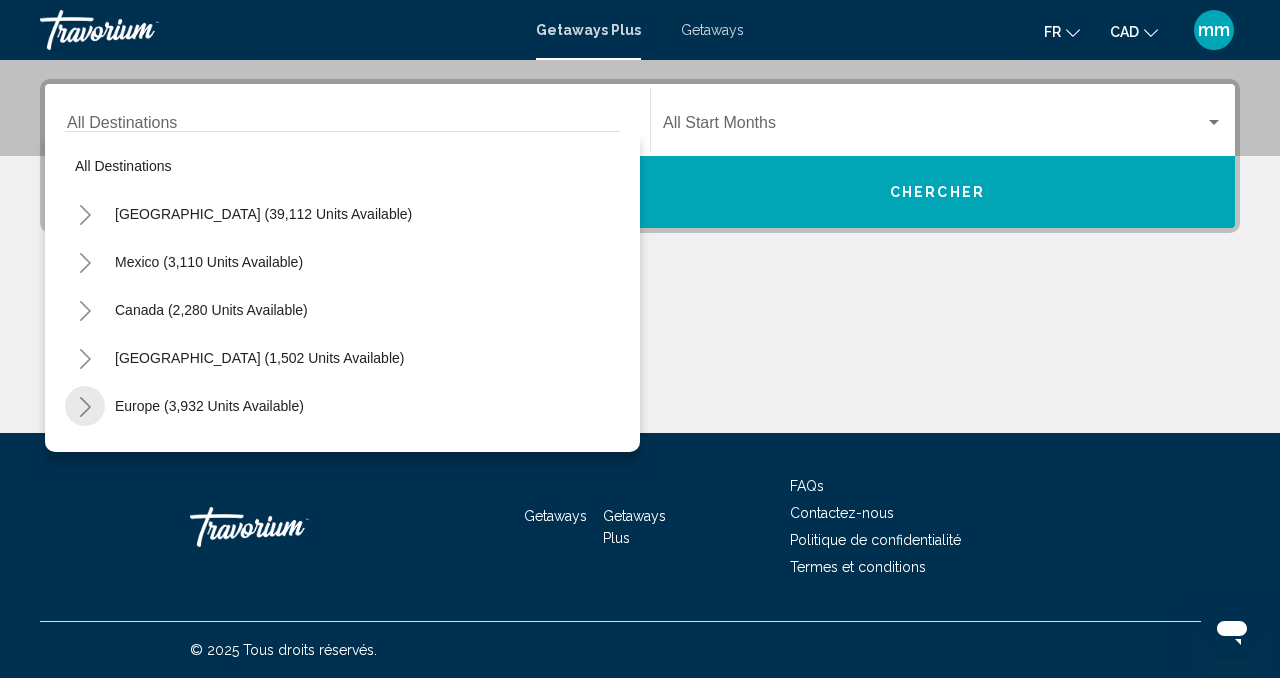 click 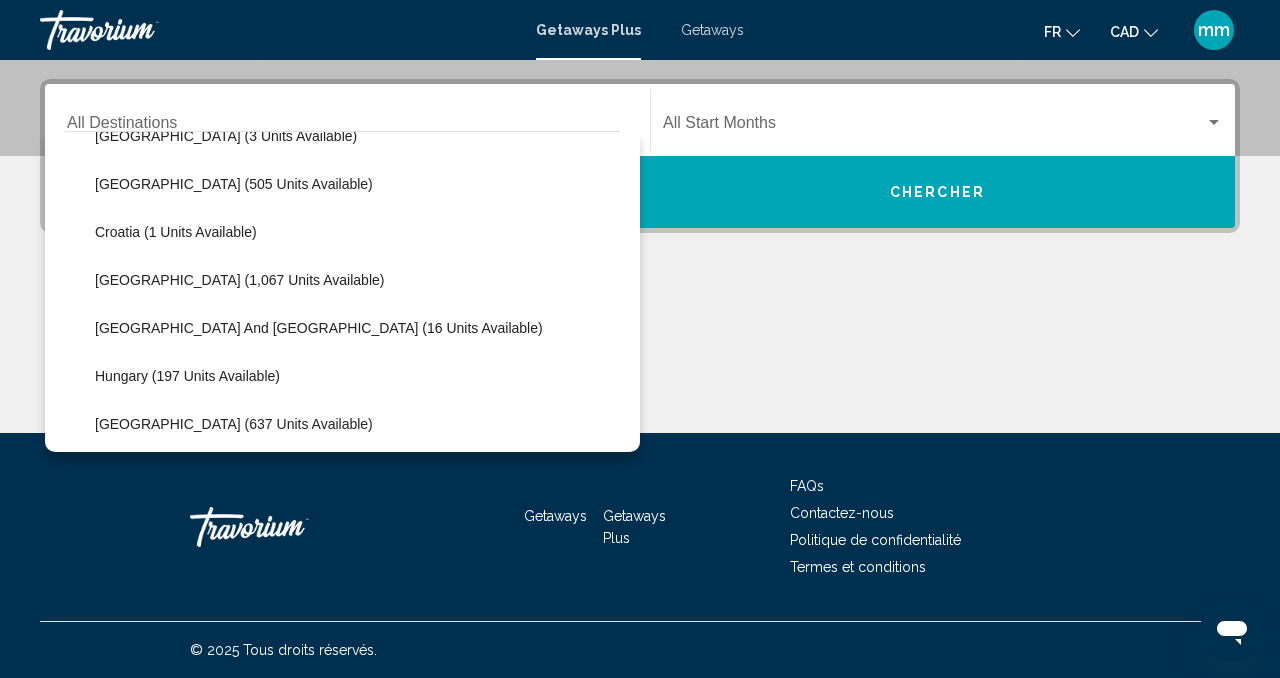 scroll, scrollTop: 320, scrollLeft: 0, axis: vertical 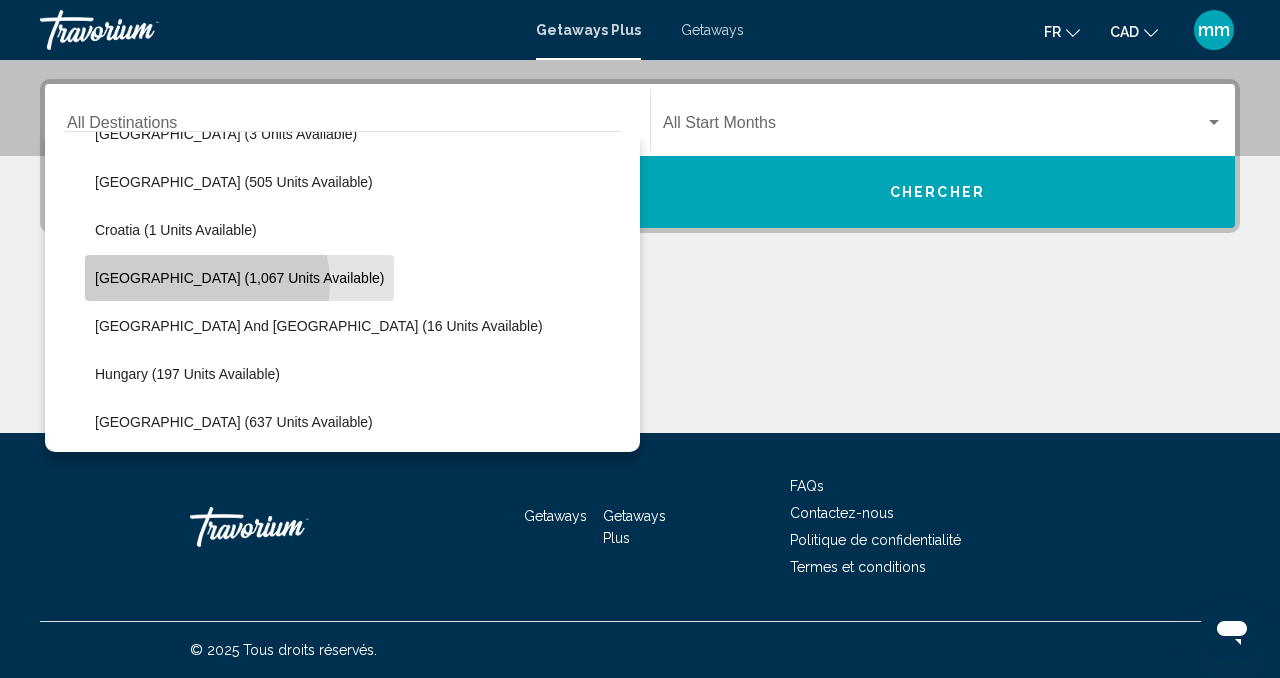 click on "[GEOGRAPHIC_DATA] (1,067 units available)" 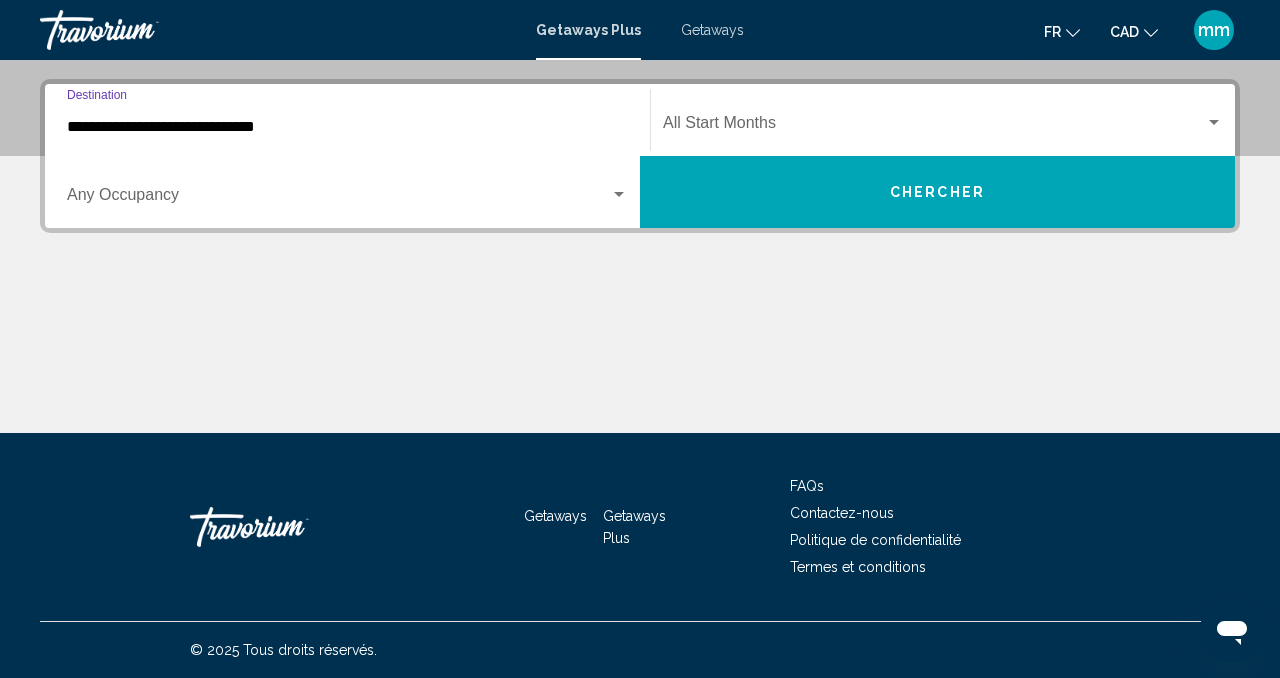 click on "Chercher" at bounding box center [937, 192] 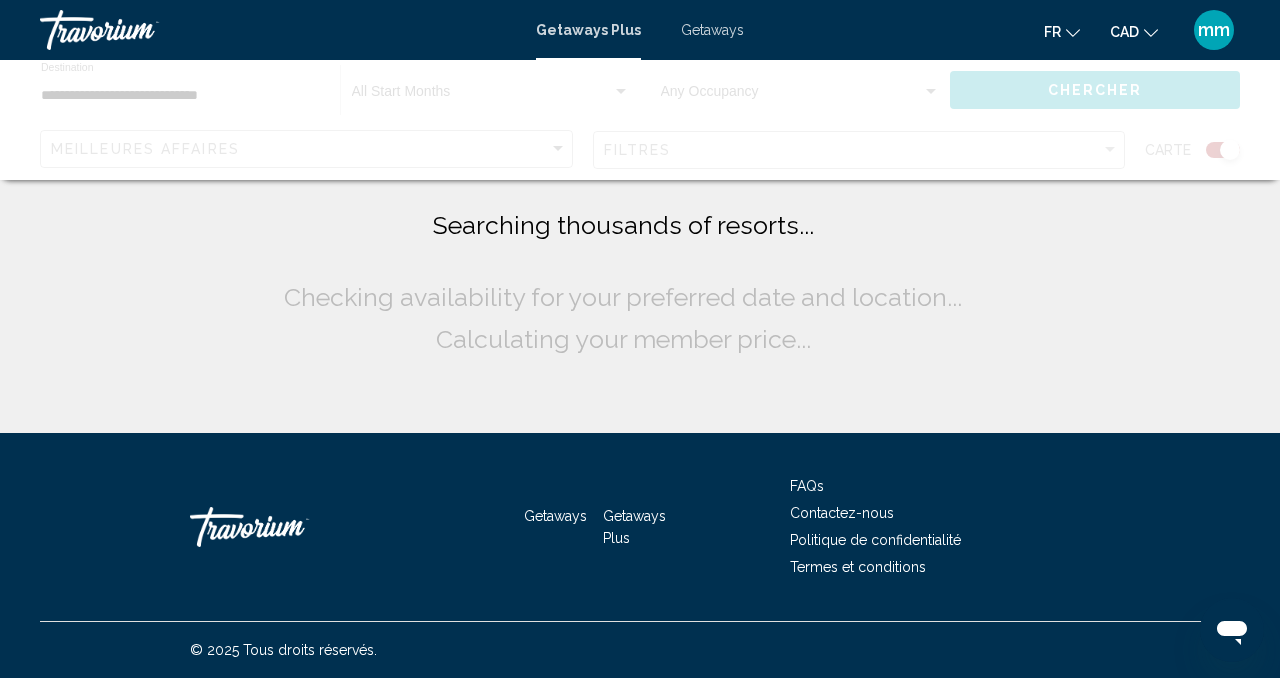 scroll, scrollTop: 0, scrollLeft: 0, axis: both 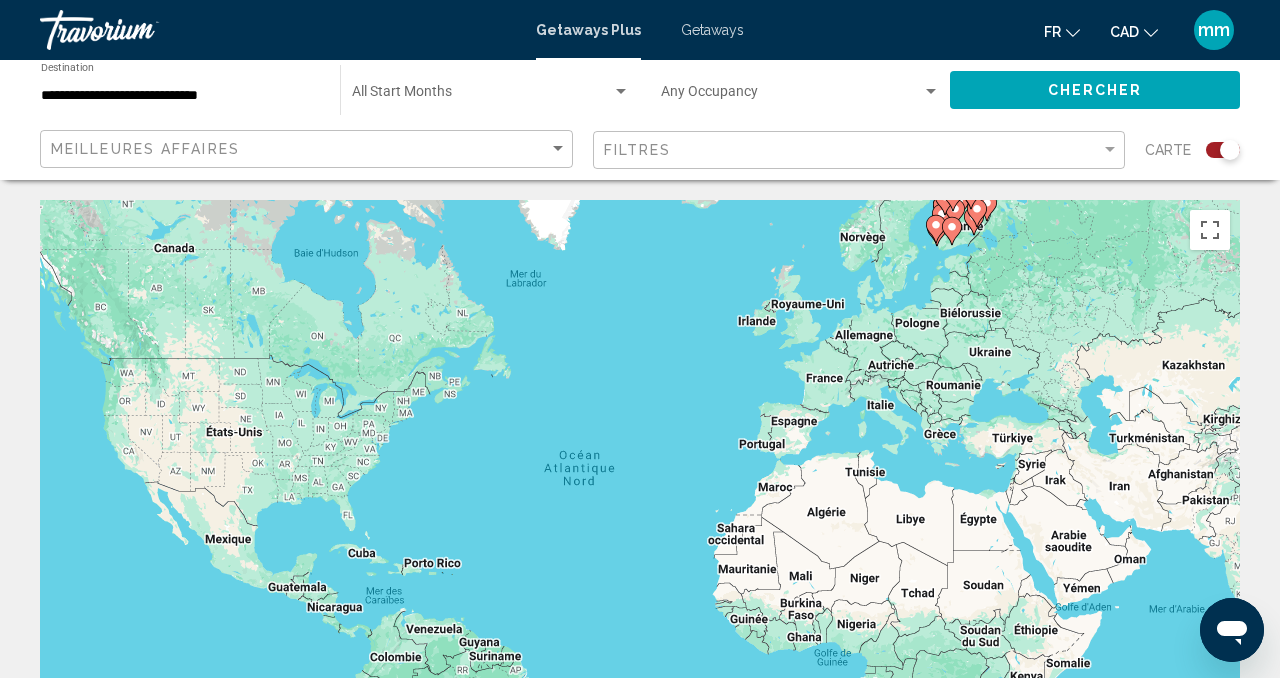 click 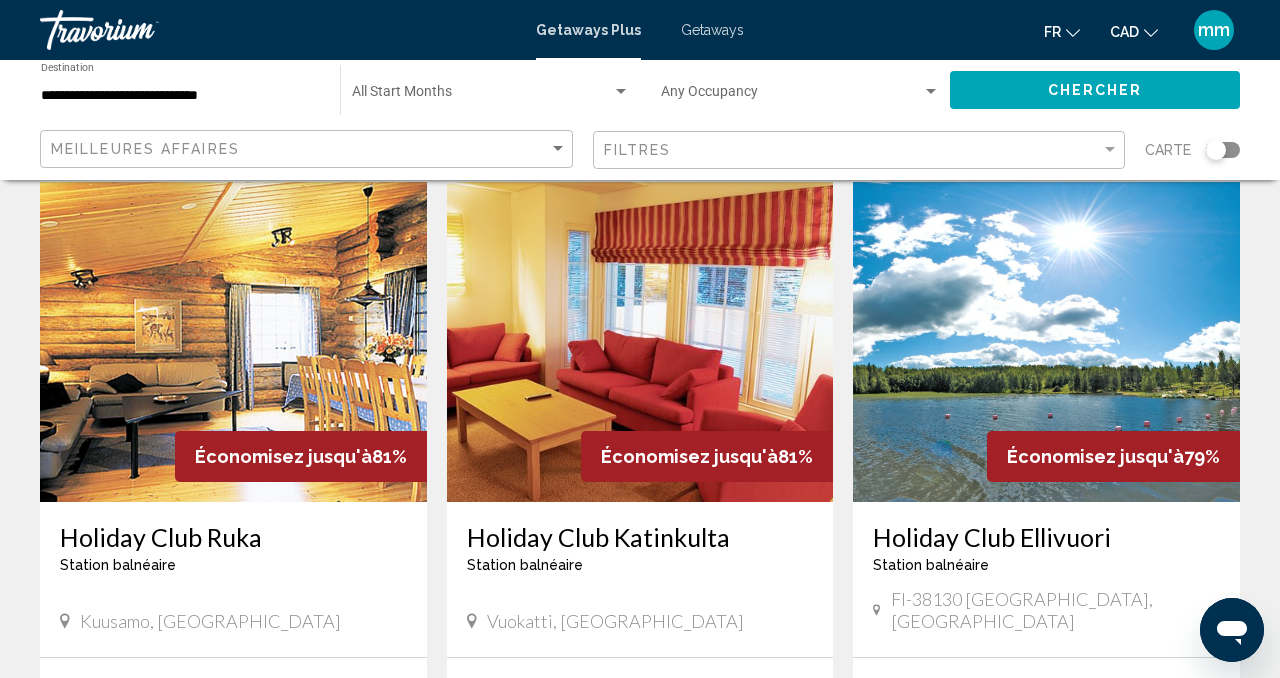 scroll, scrollTop: 0, scrollLeft: 0, axis: both 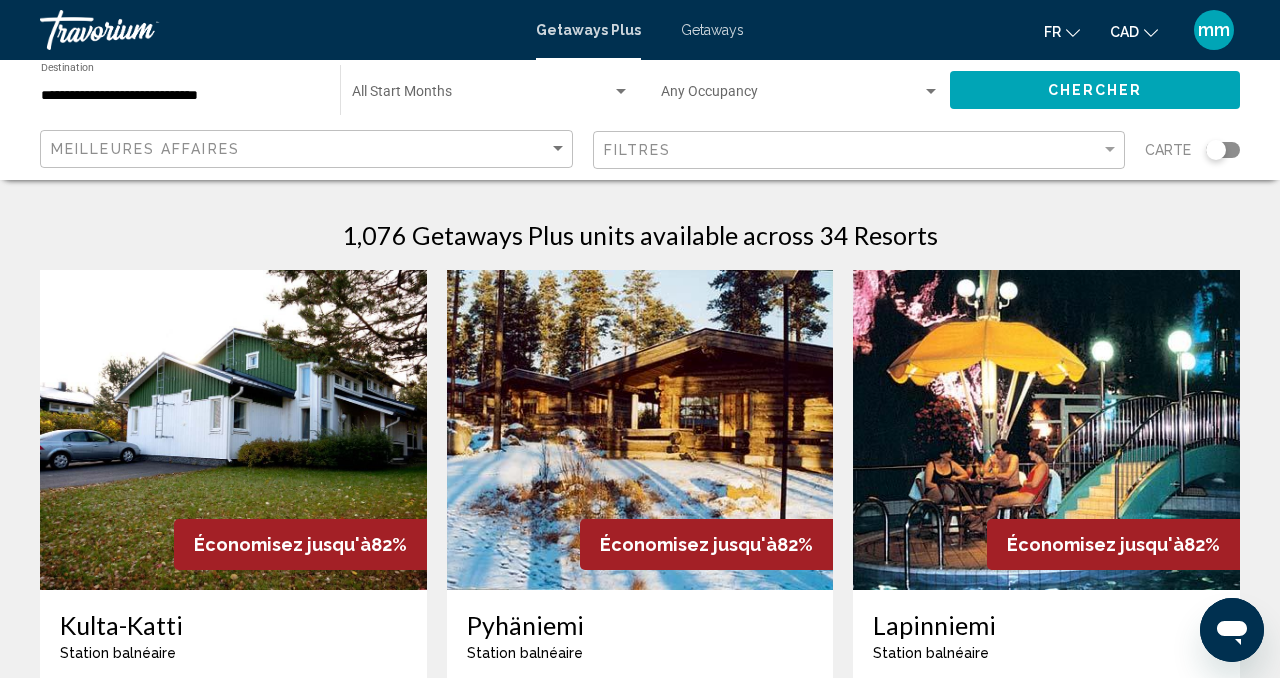 click on "**********" 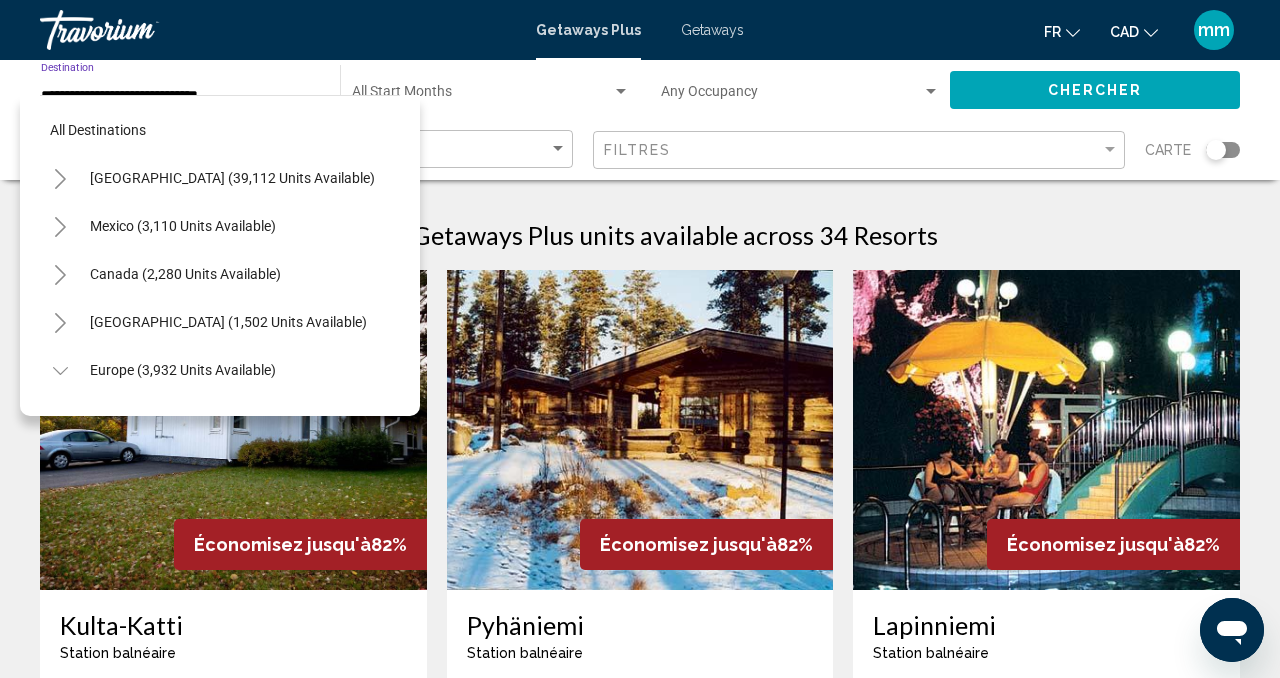 scroll, scrollTop: 311, scrollLeft: 0, axis: vertical 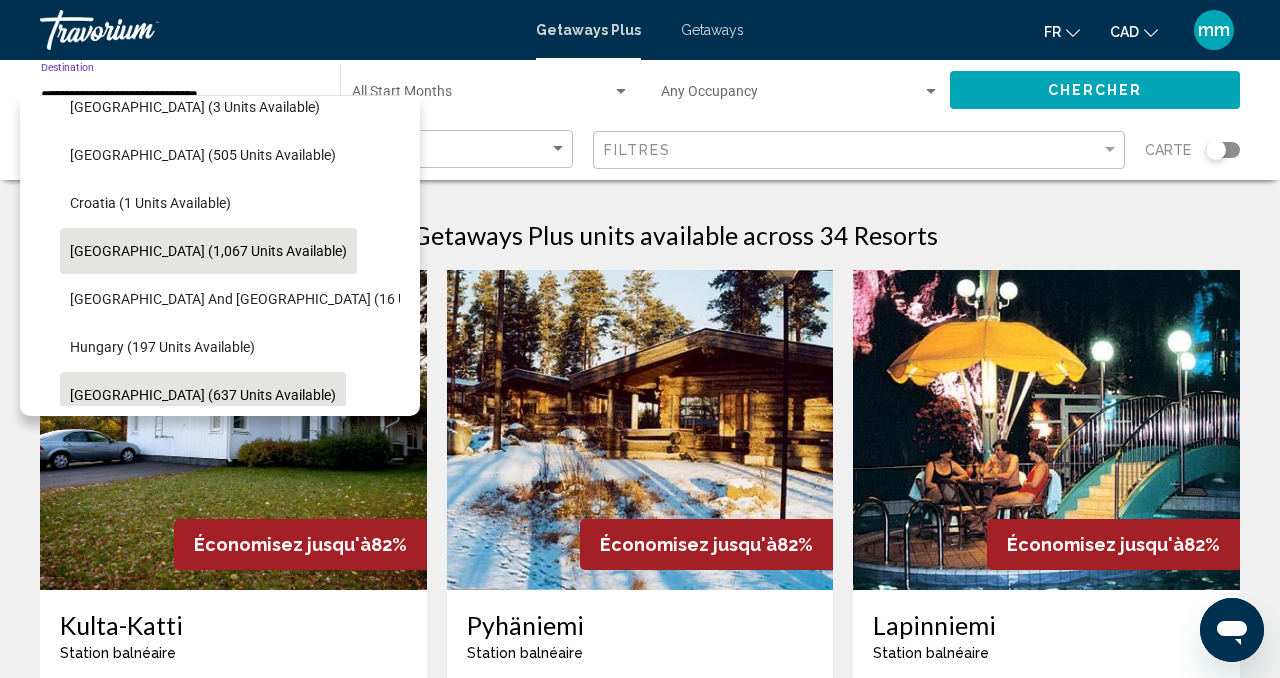 click on "[GEOGRAPHIC_DATA] (637 units available)" 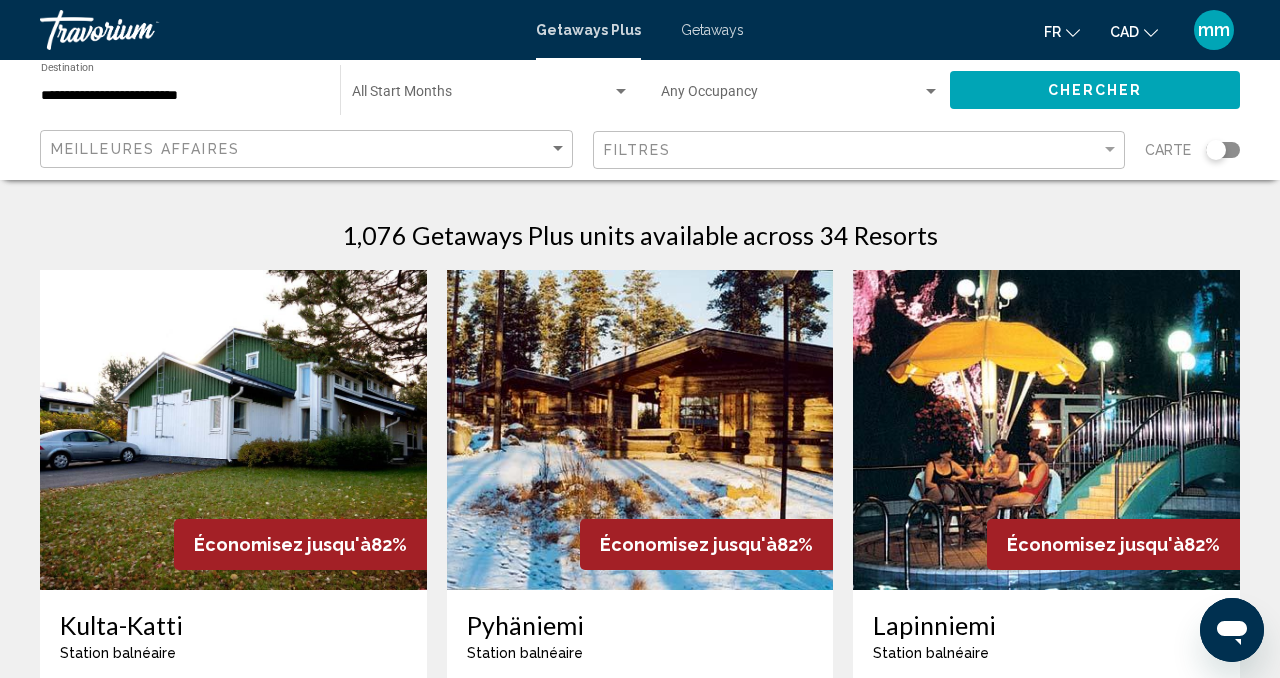 click on "Getaways Plus Getaways fr
English Español Français Italiano Português русский CAD
USD ($) MXN (Mex$) CAD (Can$) GBP (£) EUR (€) AUD (A$) NZD (NZ$) CNY (CN¥) mm Se connecter" at bounding box center [640, 30] 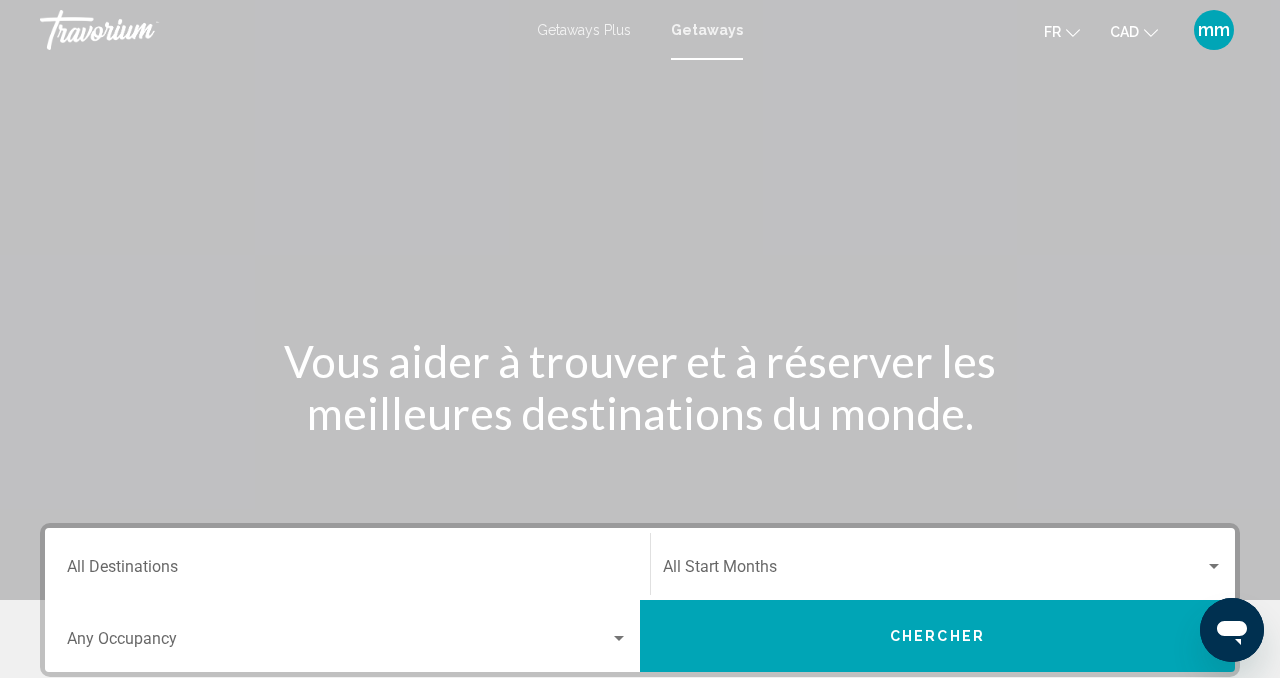 click on "Destination All Destinations" at bounding box center [347, 571] 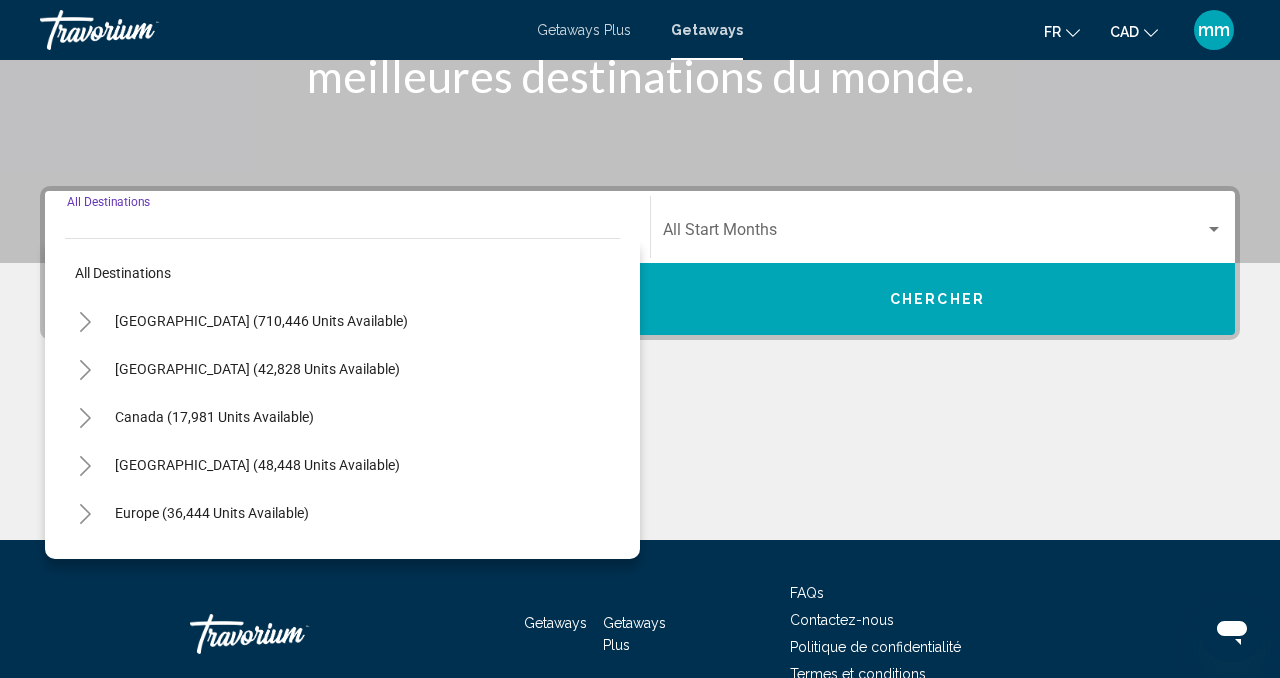 scroll, scrollTop: 444, scrollLeft: 0, axis: vertical 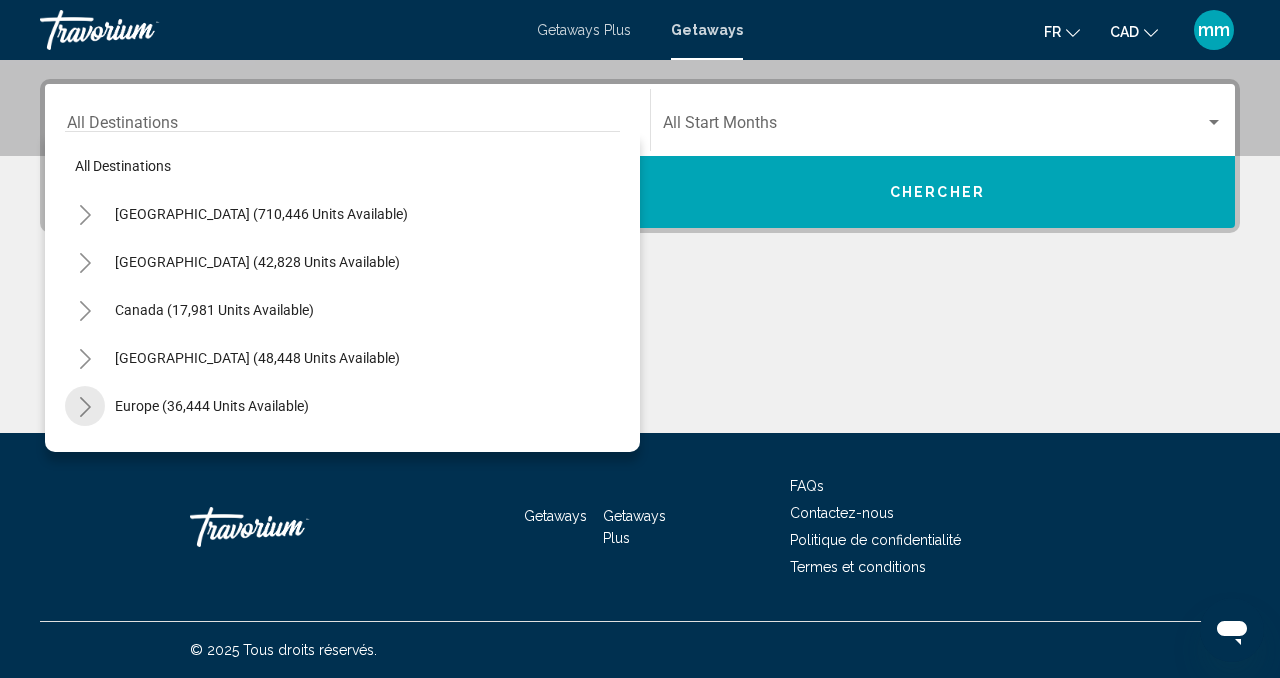click 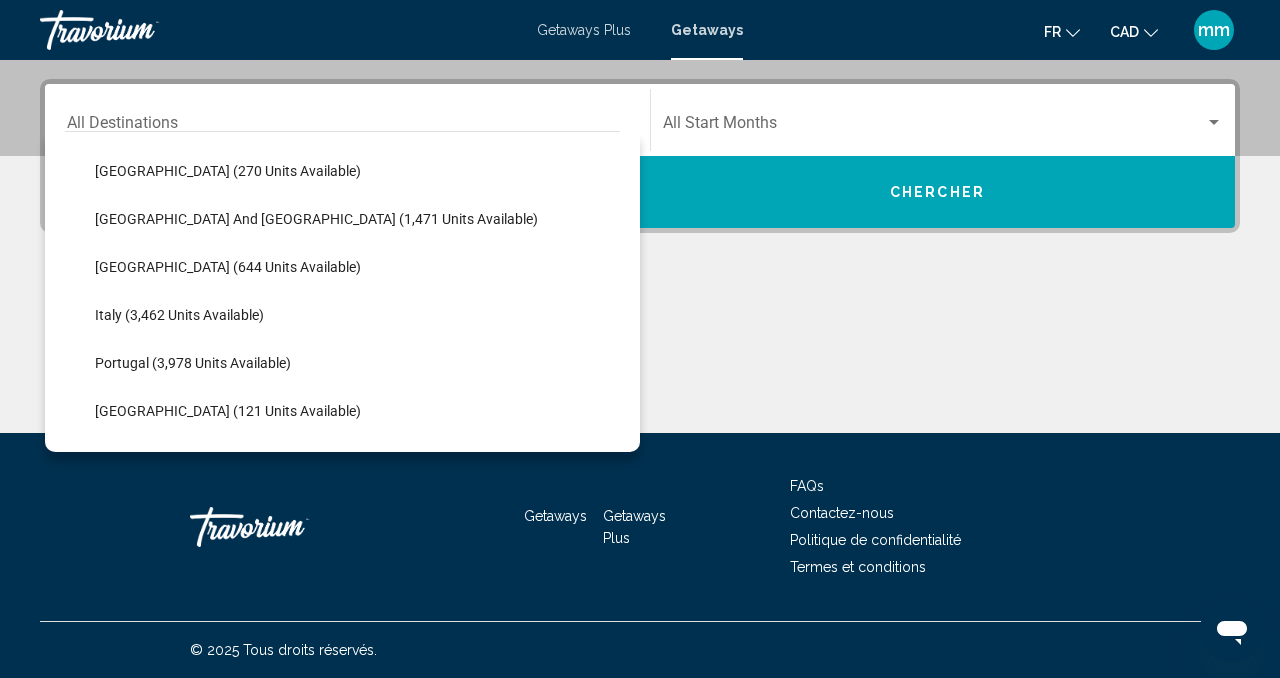 scroll, scrollTop: 623, scrollLeft: 0, axis: vertical 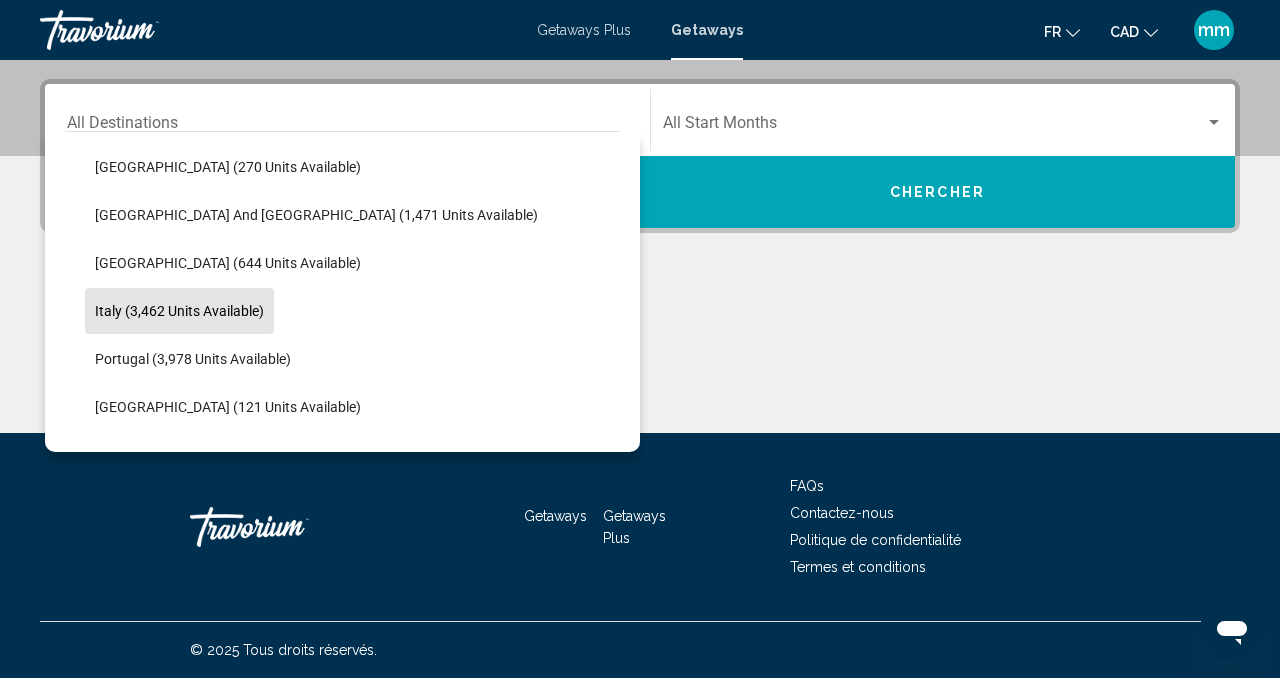 click on "Italy (3,462 units available)" 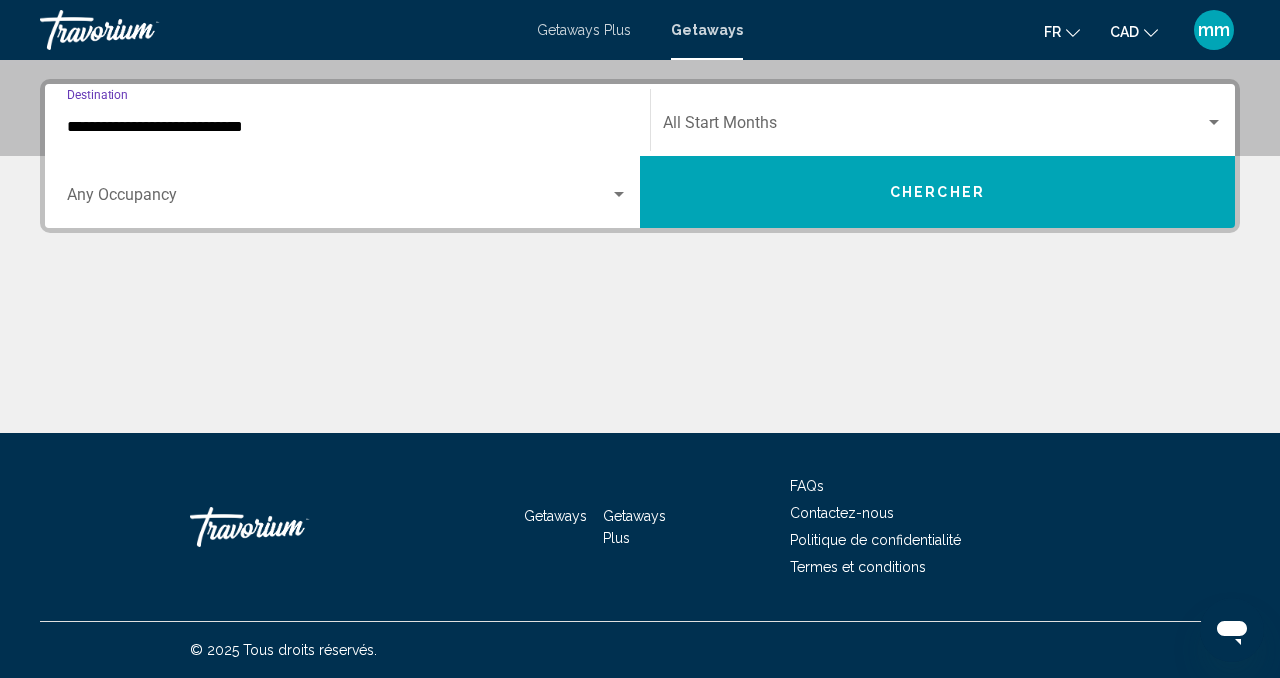 click on "Chercher" at bounding box center [937, 193] 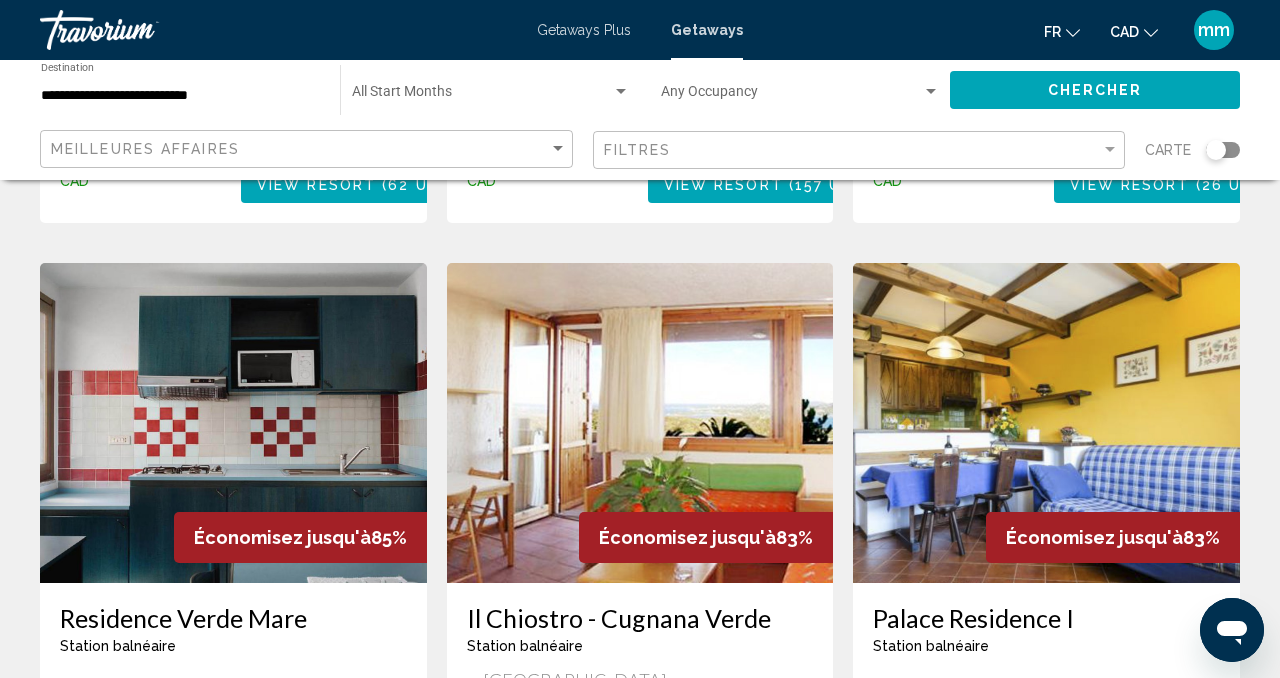 scroll, scrollTop: 764, scrollLeft: 0, axis: vertical 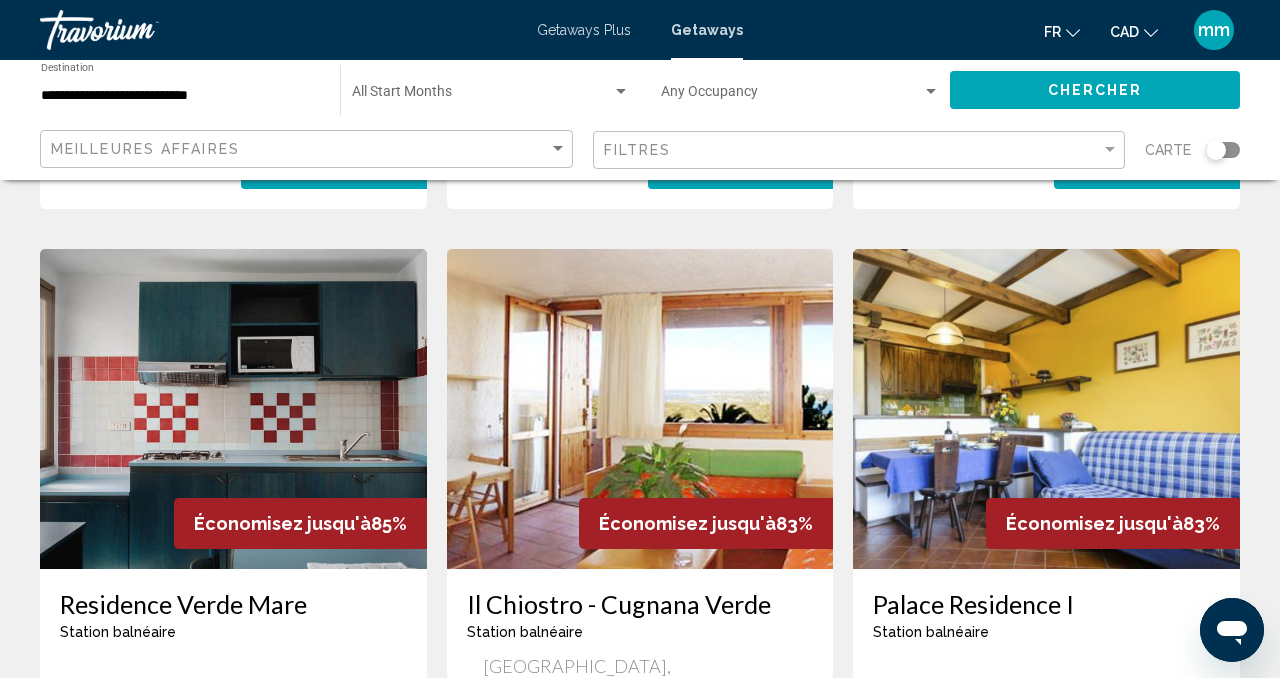 click at bounding box center [640, 409] 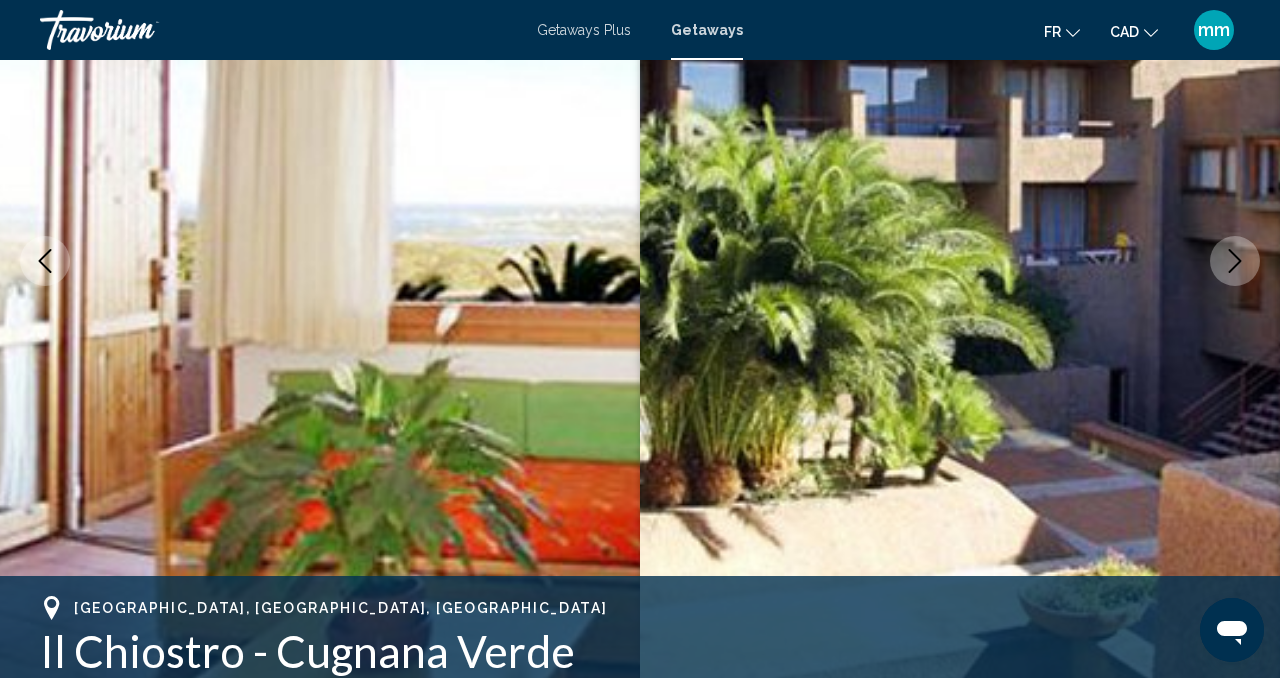 scroll, scrollTop: 261, scrollLeft: 0, axis: vertical 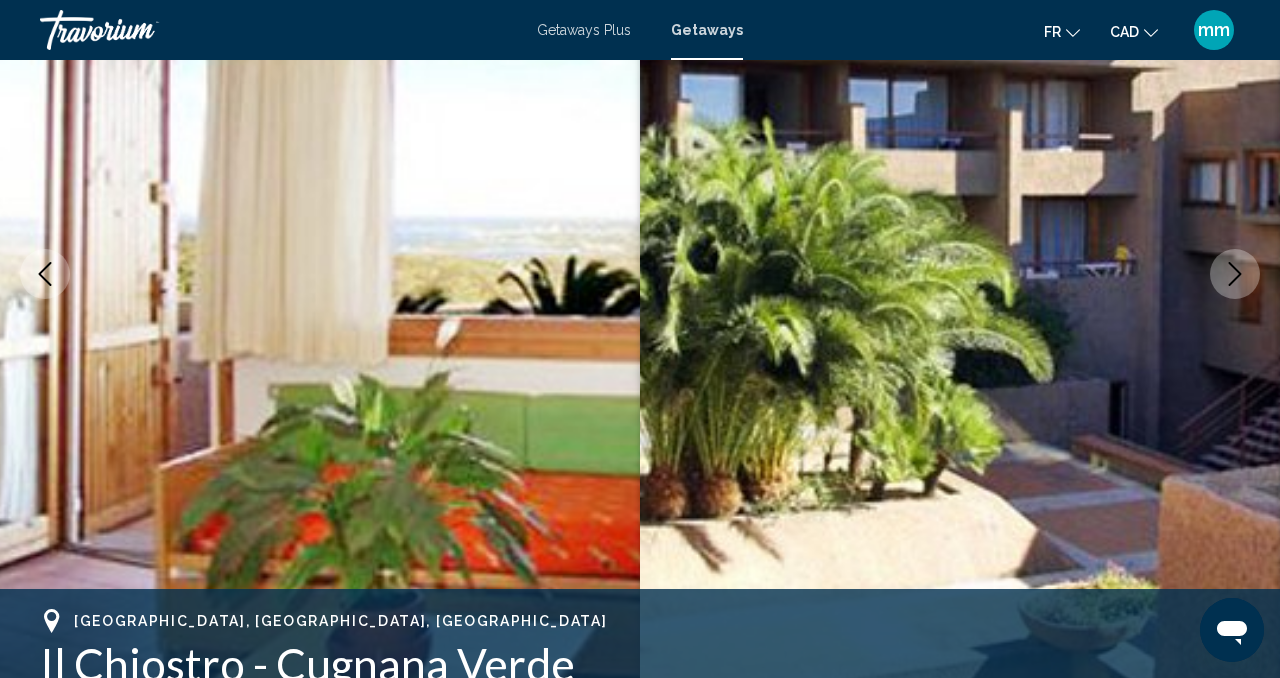 click at bounding box center [1235, 274] 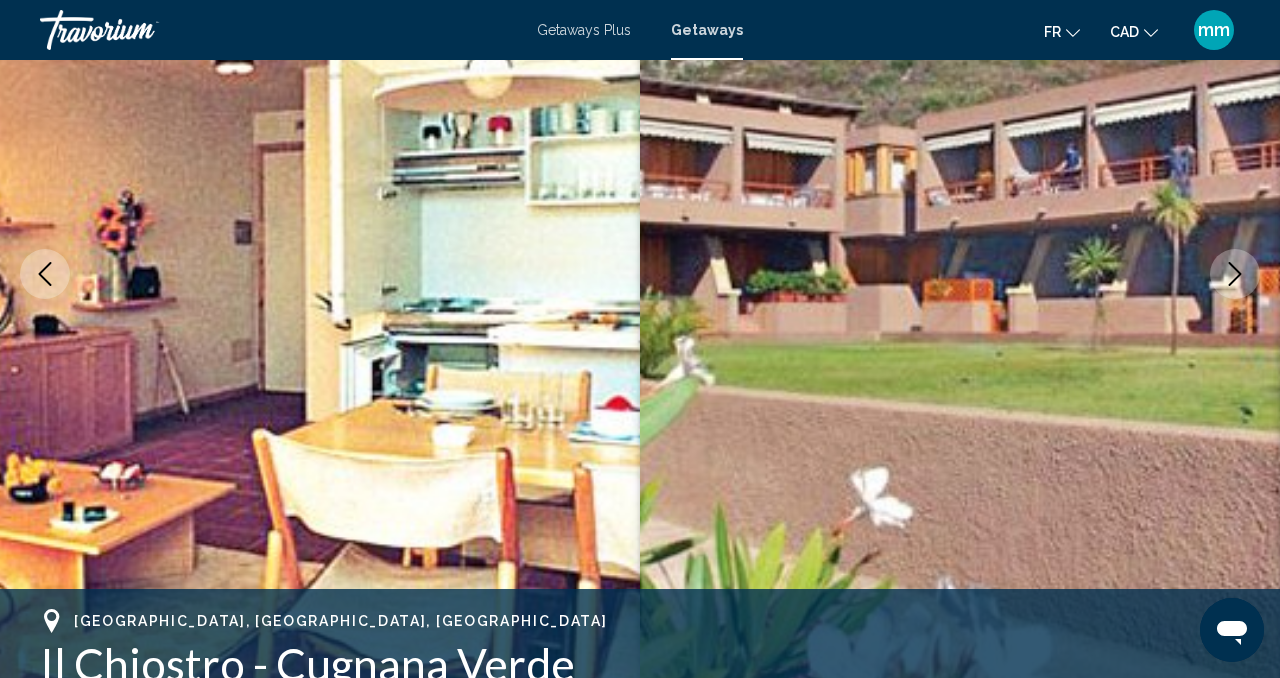 click at bounding box center (1235, 274) 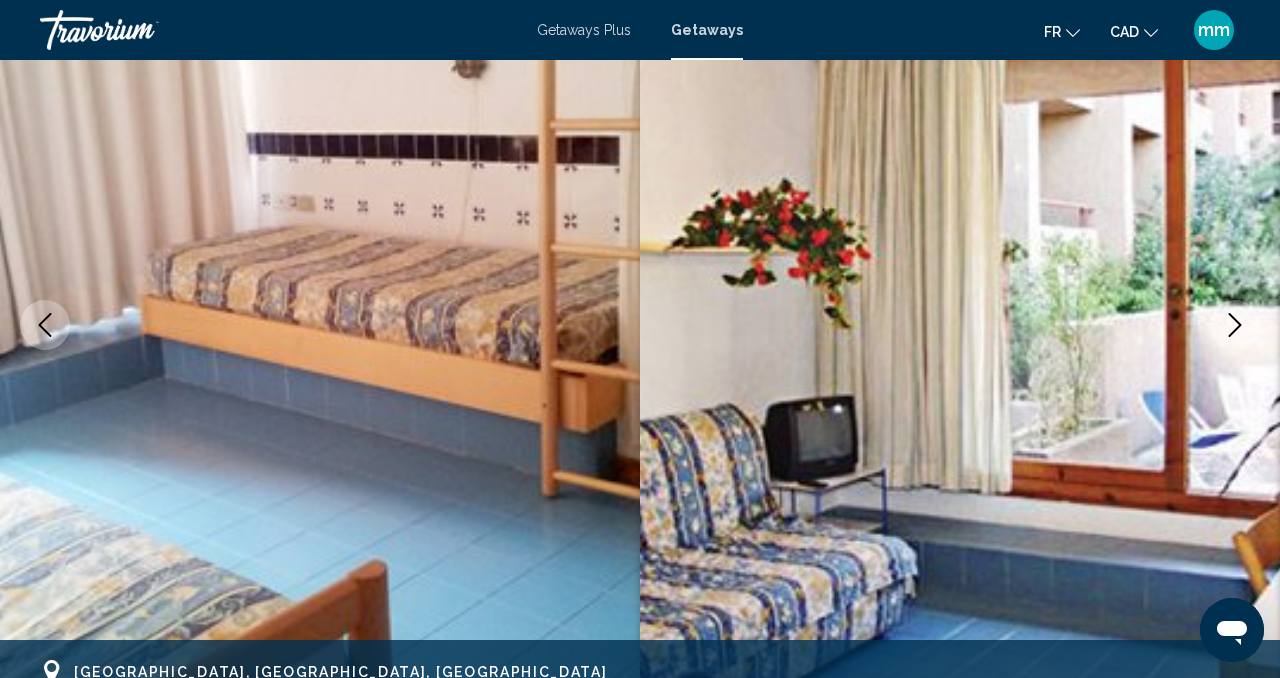 scroll, scrollTop: 0, scrollLeft: 0, axis: both 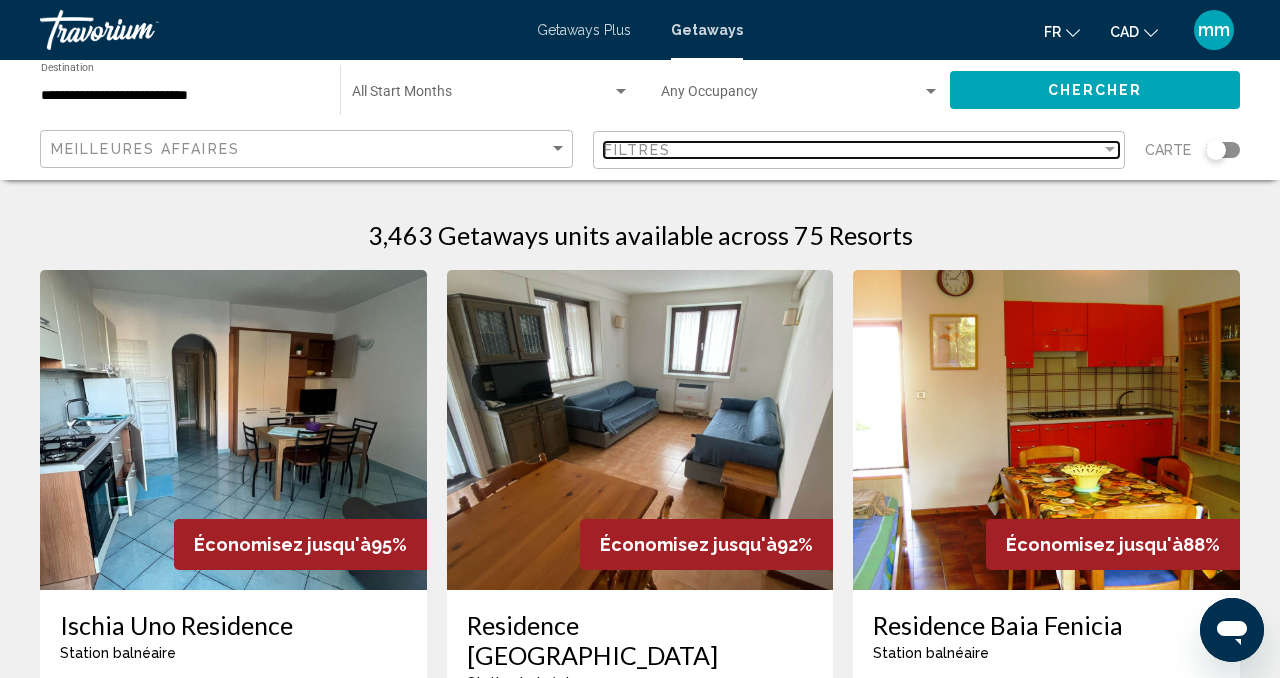 click on "Filtres" at bounding box center [853, 150] 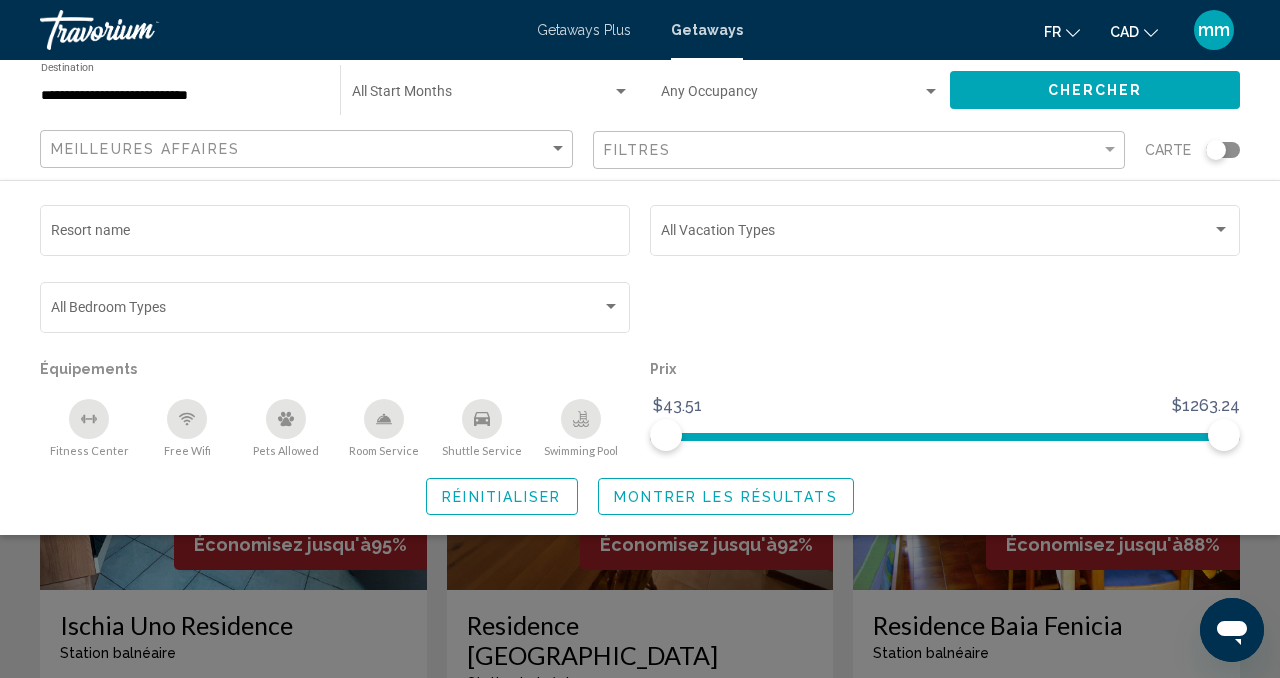click 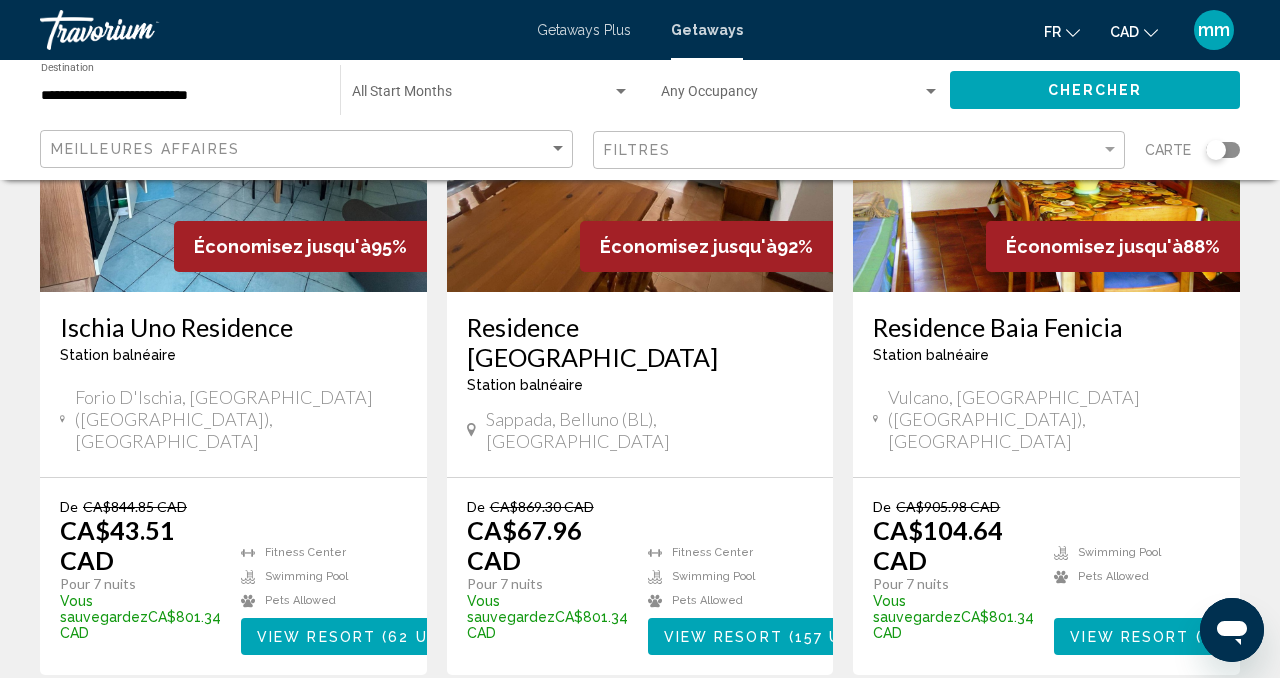 scroll, scrollTop: 303, scrollLeft: 0, axis: vertical 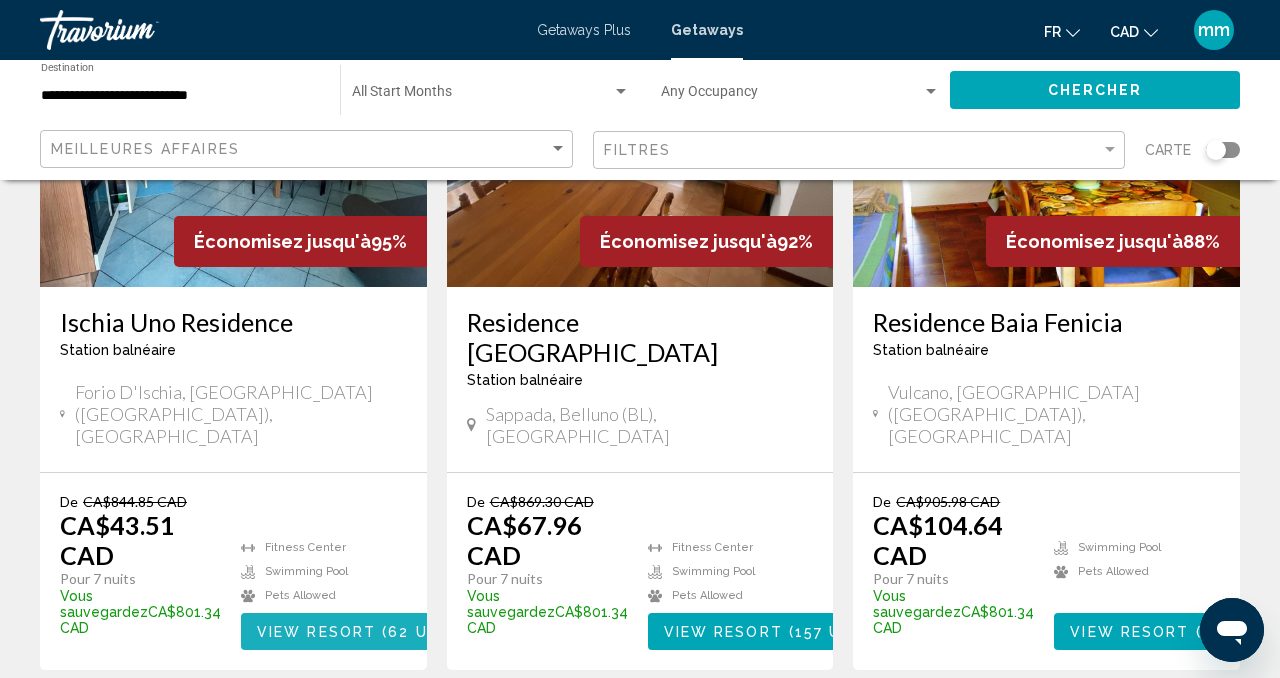 click on "View Resort" at bounding box center [316, 632] 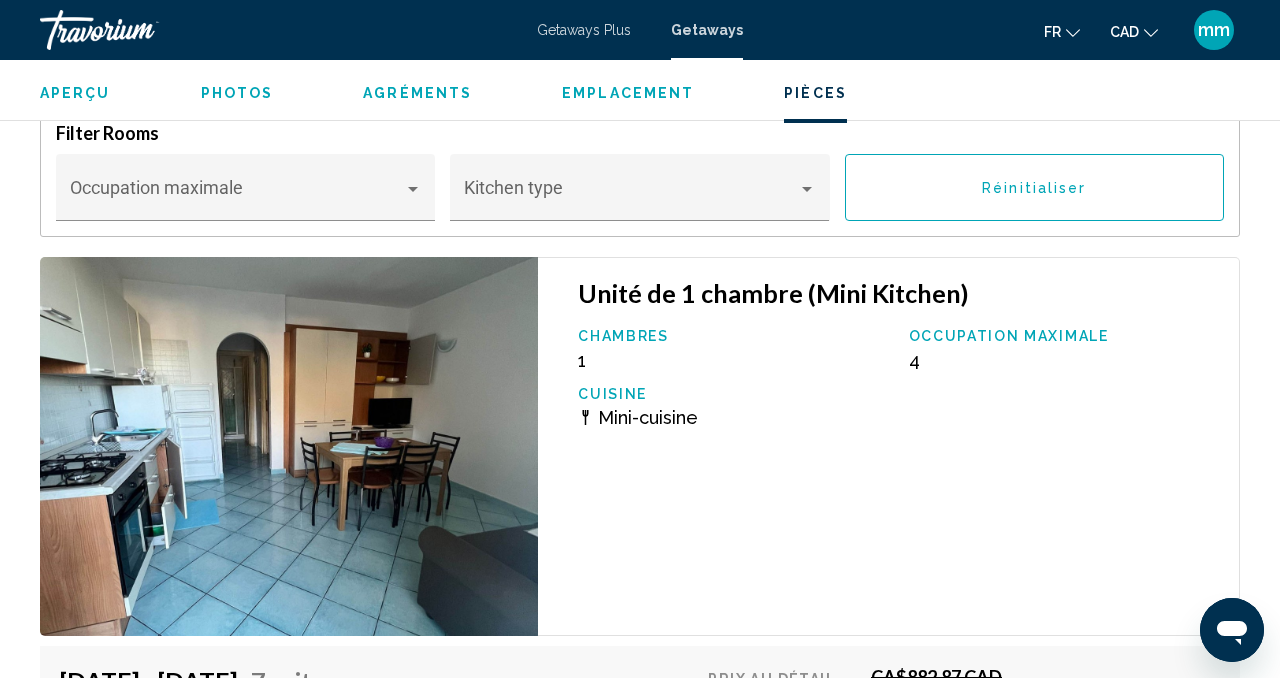 scroll, scrollTop: 3737, scrollLeft: 0, axis: vertical 